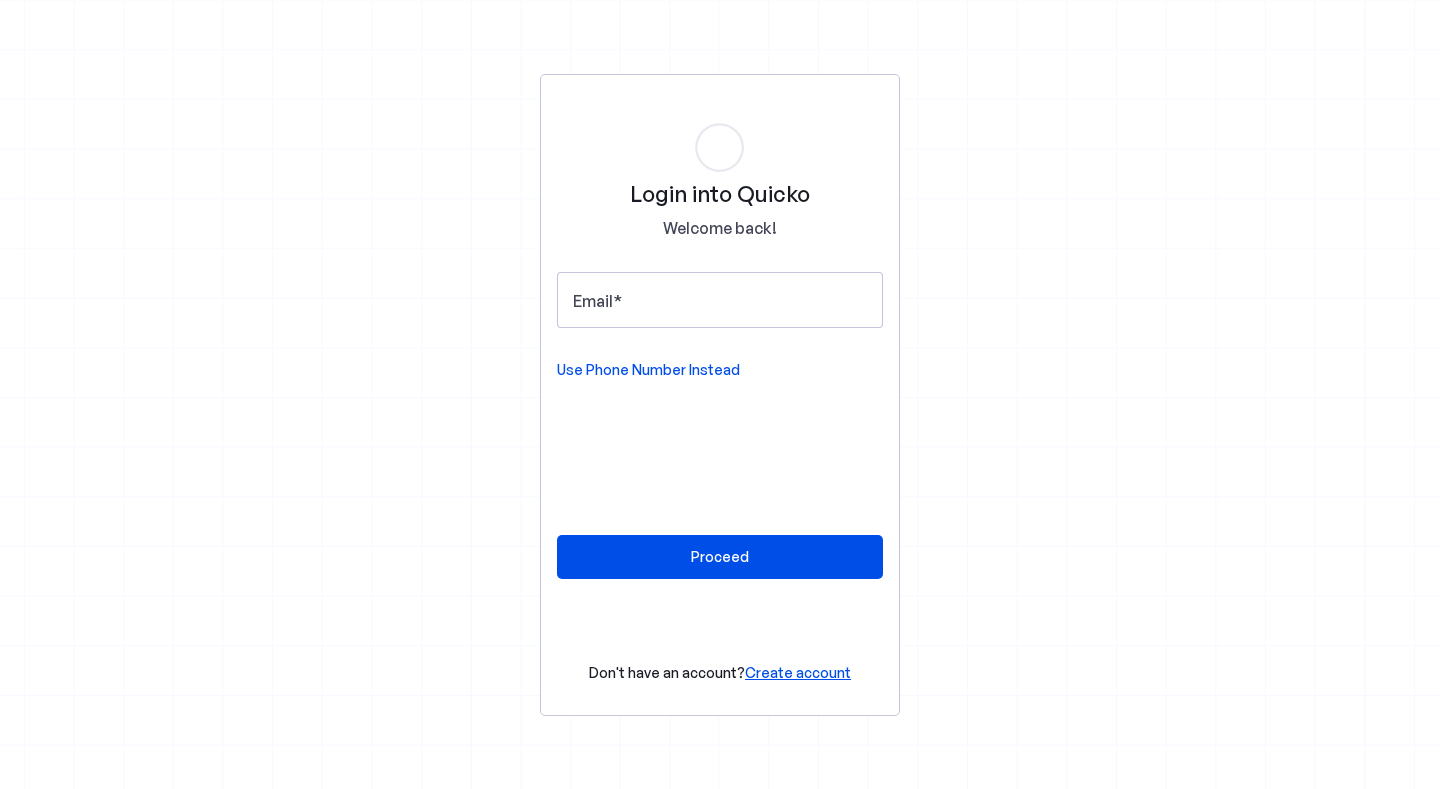 scroll, scrollTop: 0, scrollLeft: 0, axis: both 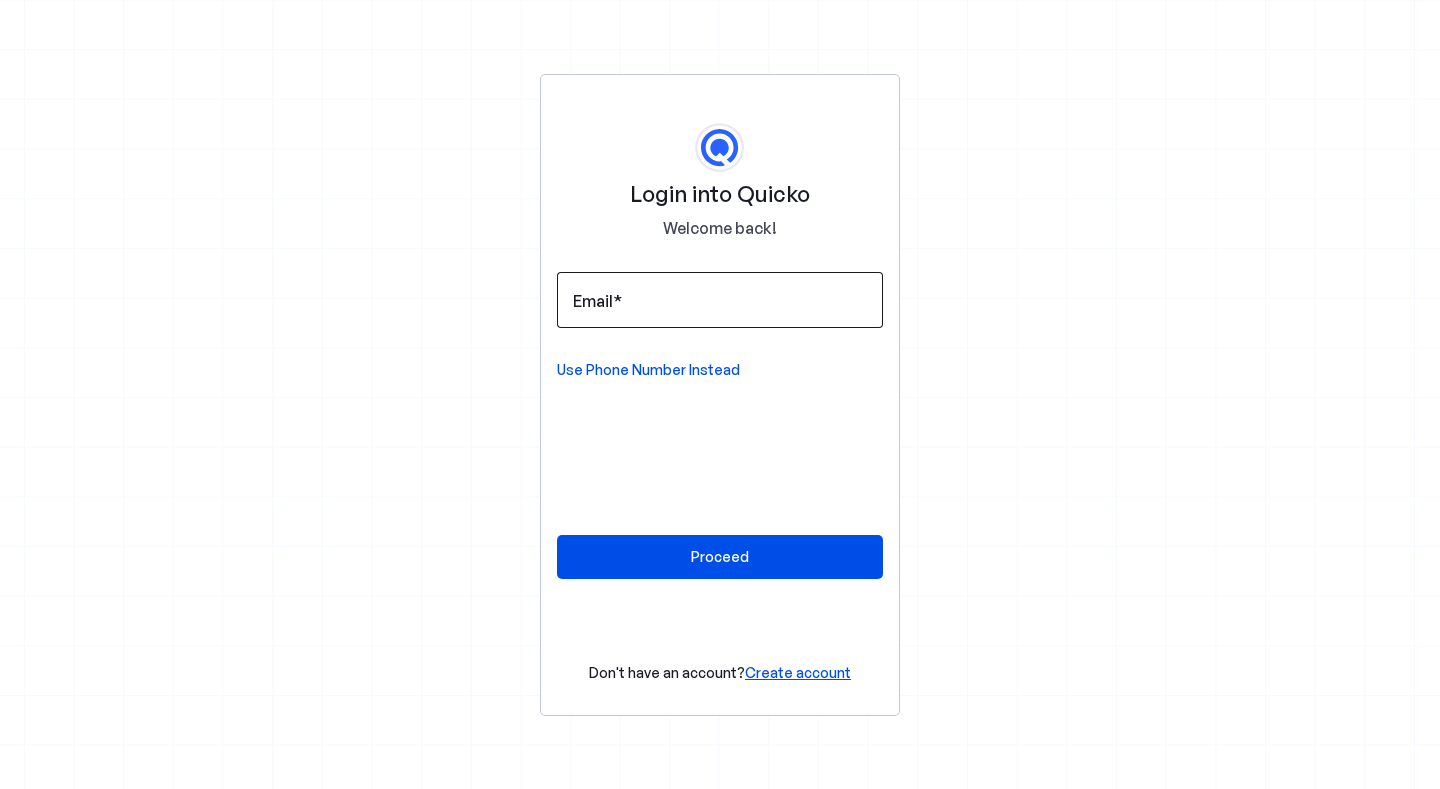 drag, startPoint x: 0, startPoint y: 0, endPoint x: 760, endPoint y: 294, distance: 814.88403 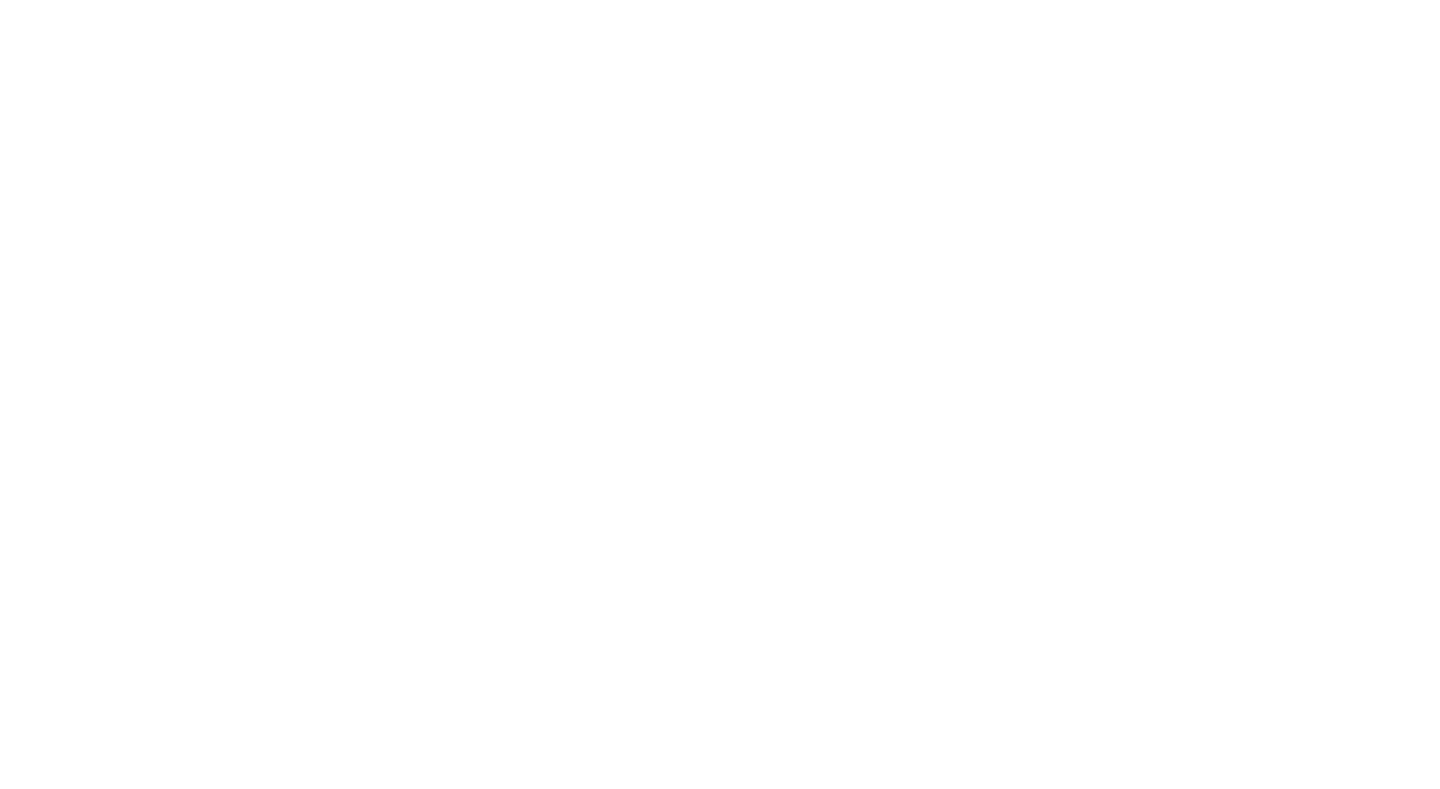 scroll, scrollTop: 0, scrollLeft: 0, axis: both 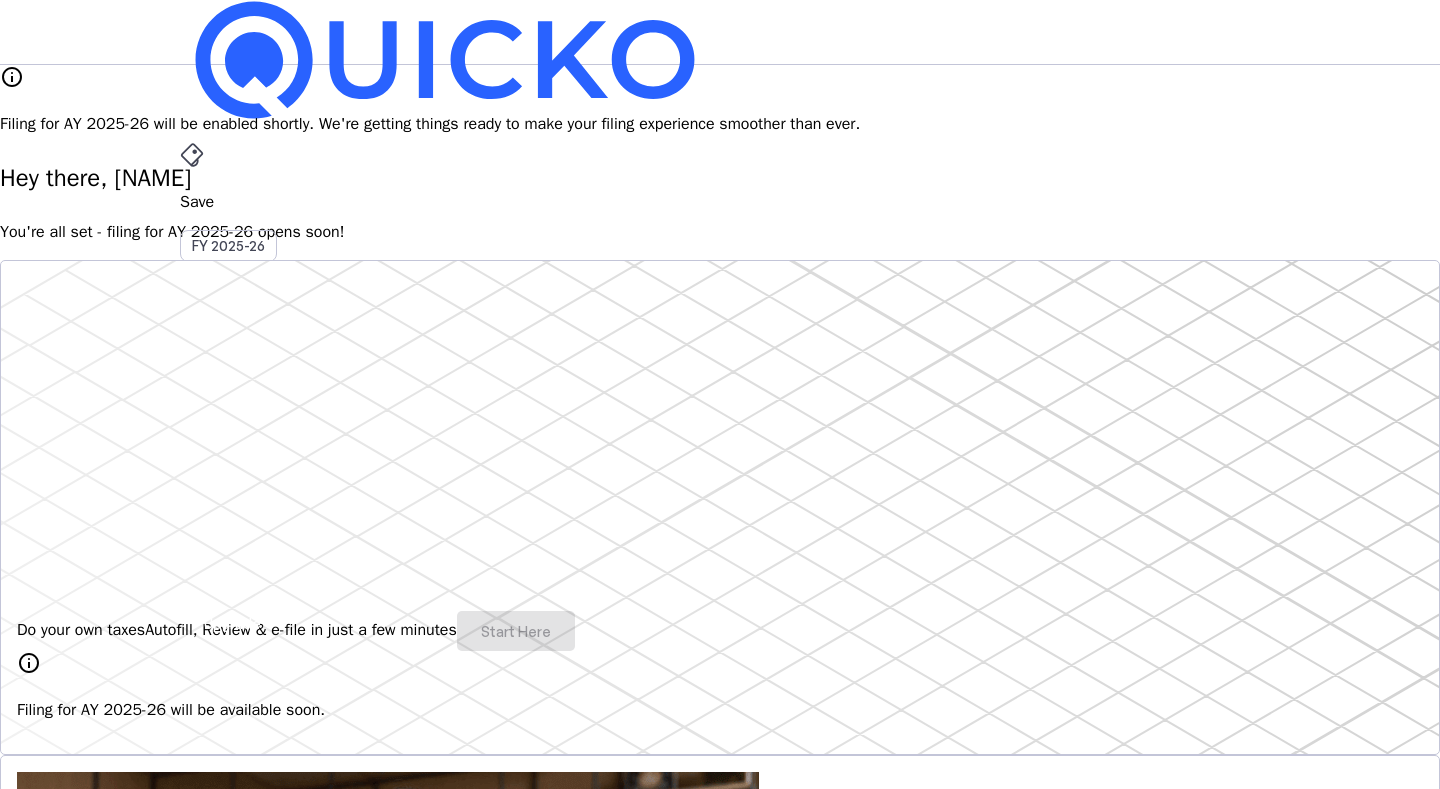 click on "Pay" at bounding box center [720, 202] 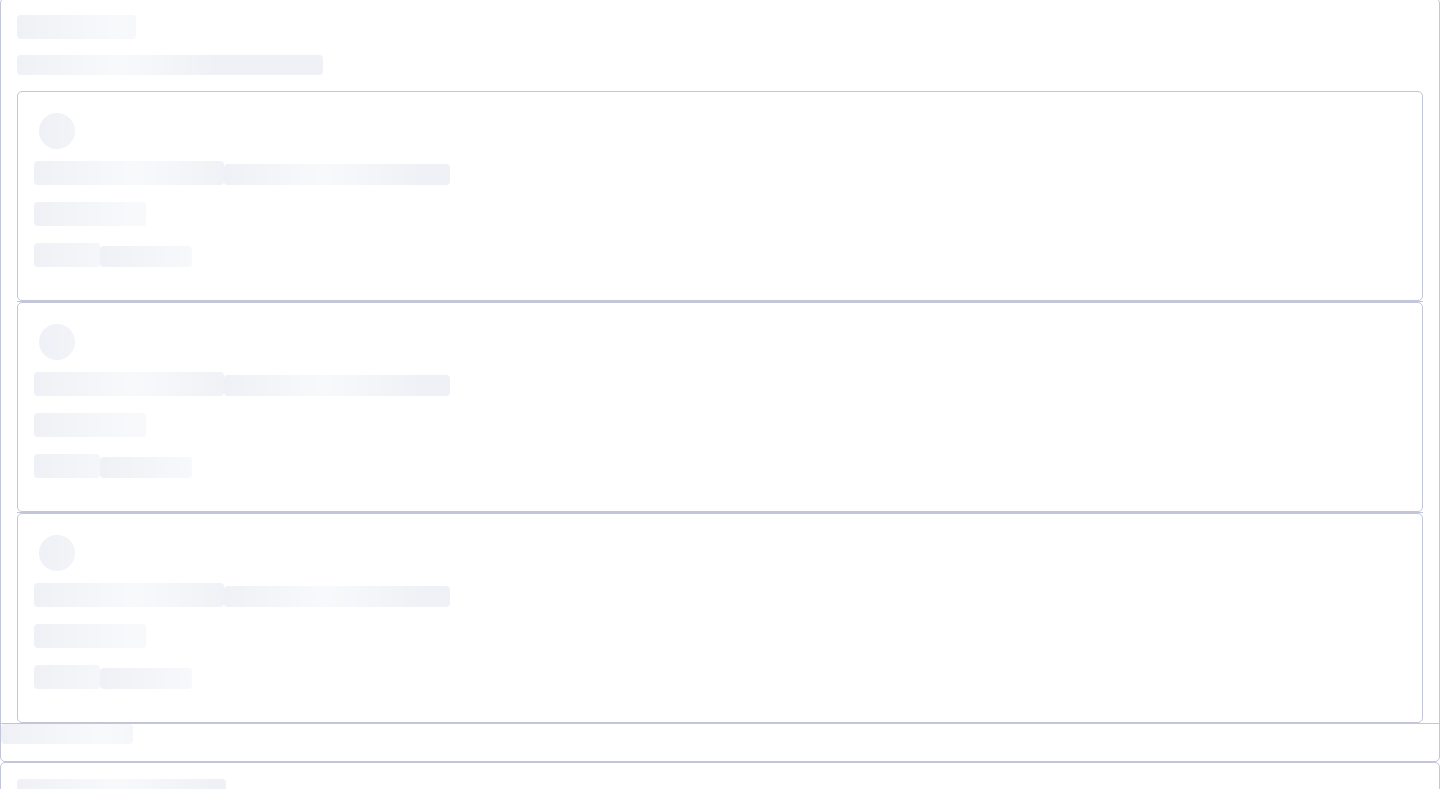 scroll, scrollTop: 0, scrollLeft: 0, axis: both 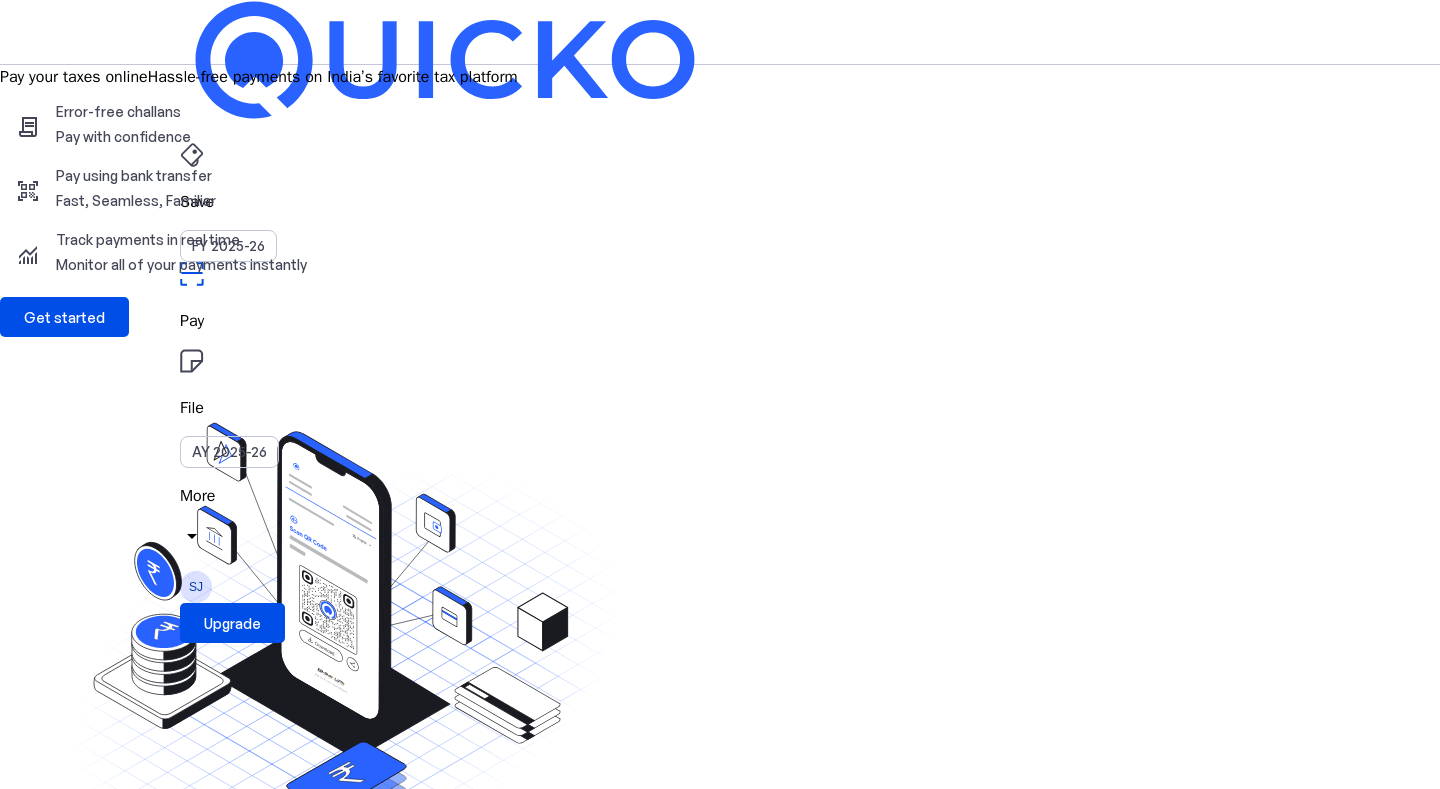 click on "Pay" at bounding box center [720, 202] 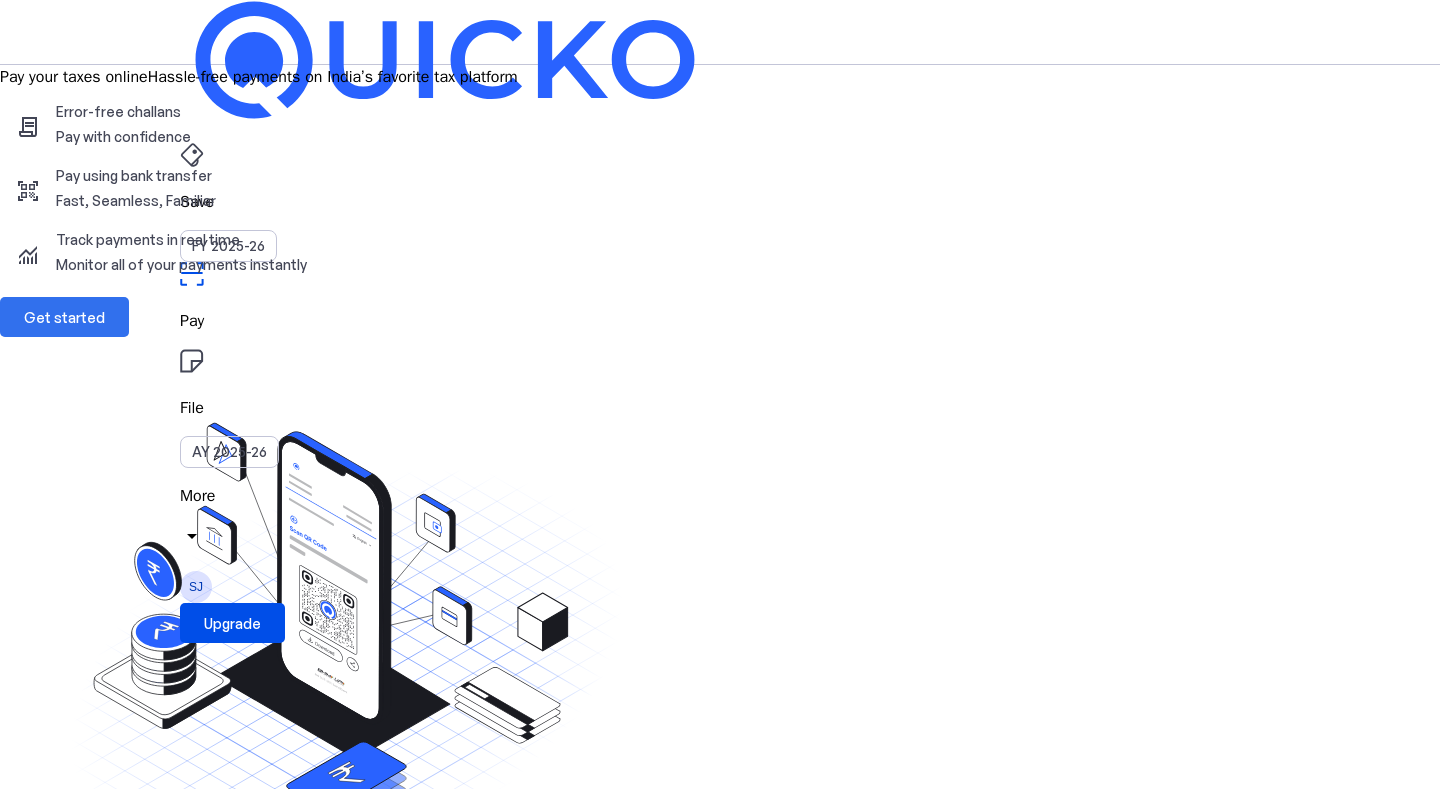 click on "Get started" at bounding box center (64, 317) 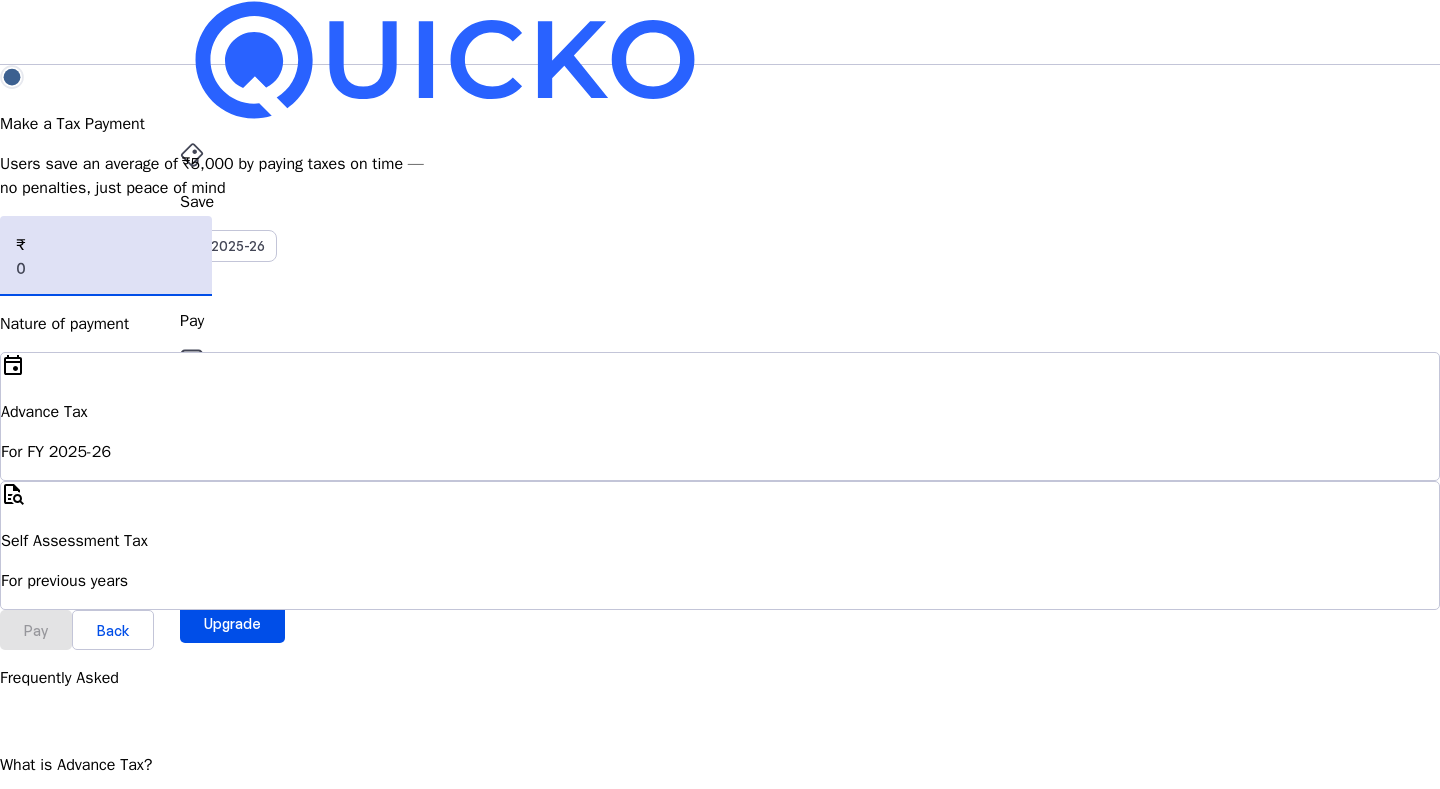 click at bounding box center [106, 268] 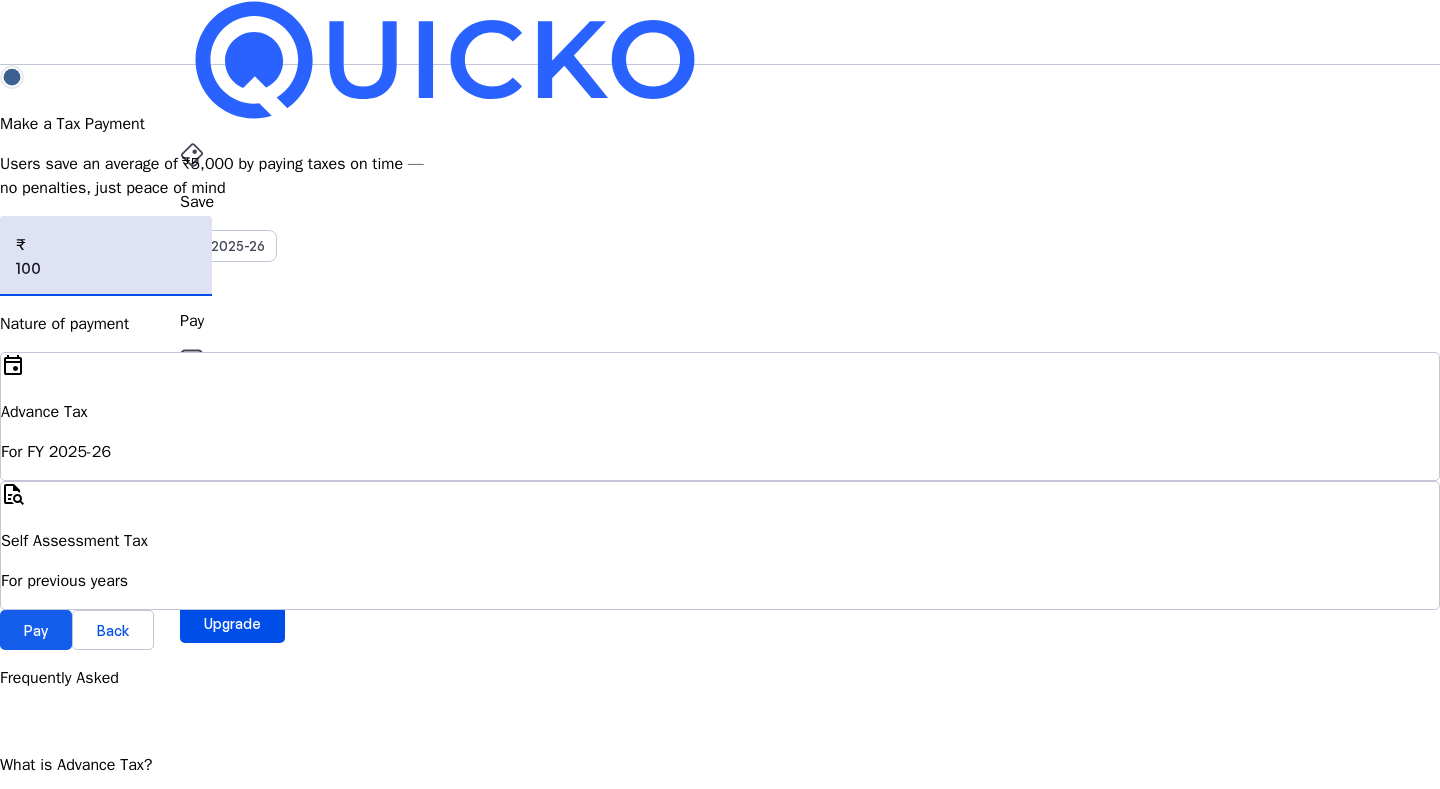 type on "100" 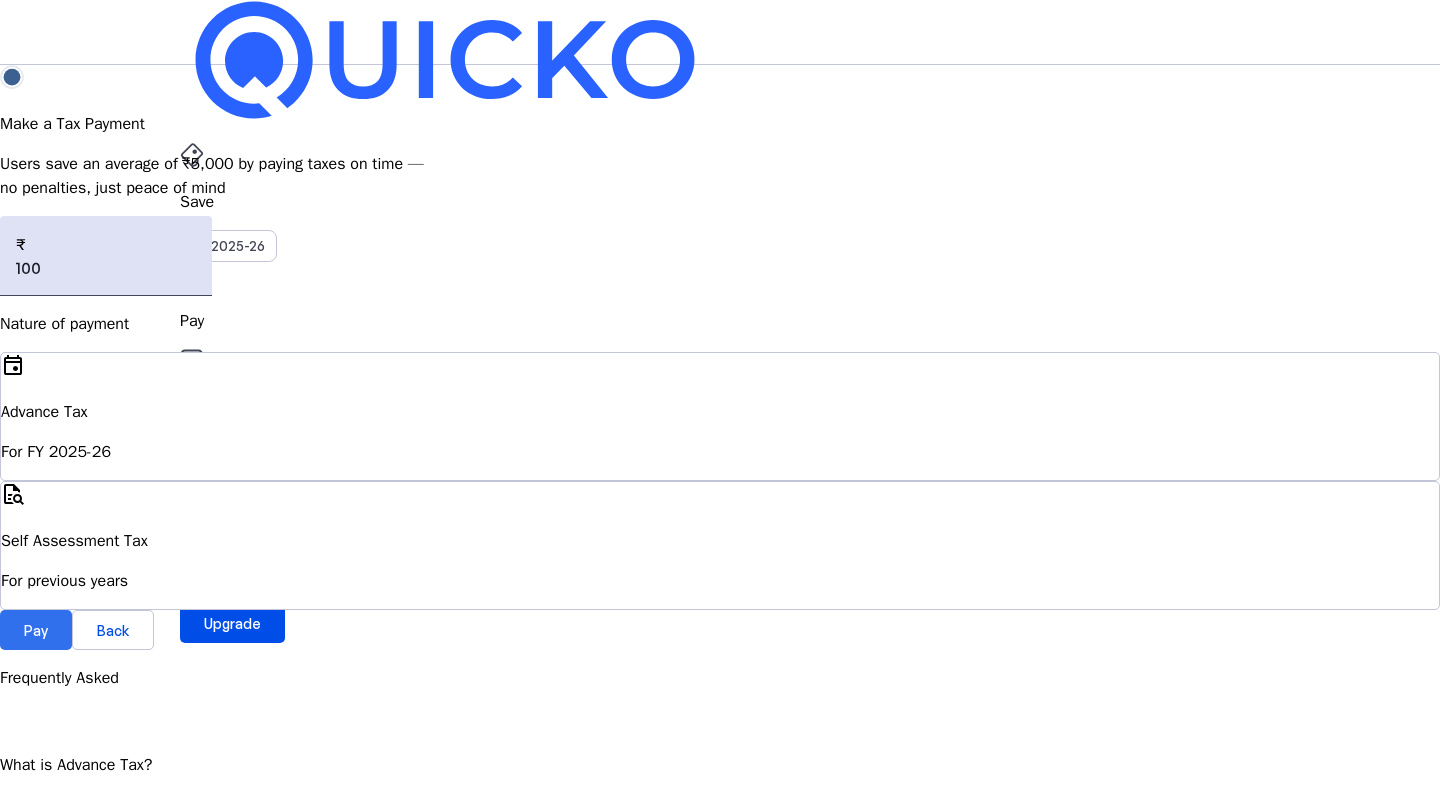 click at bounding box center (36, 630) 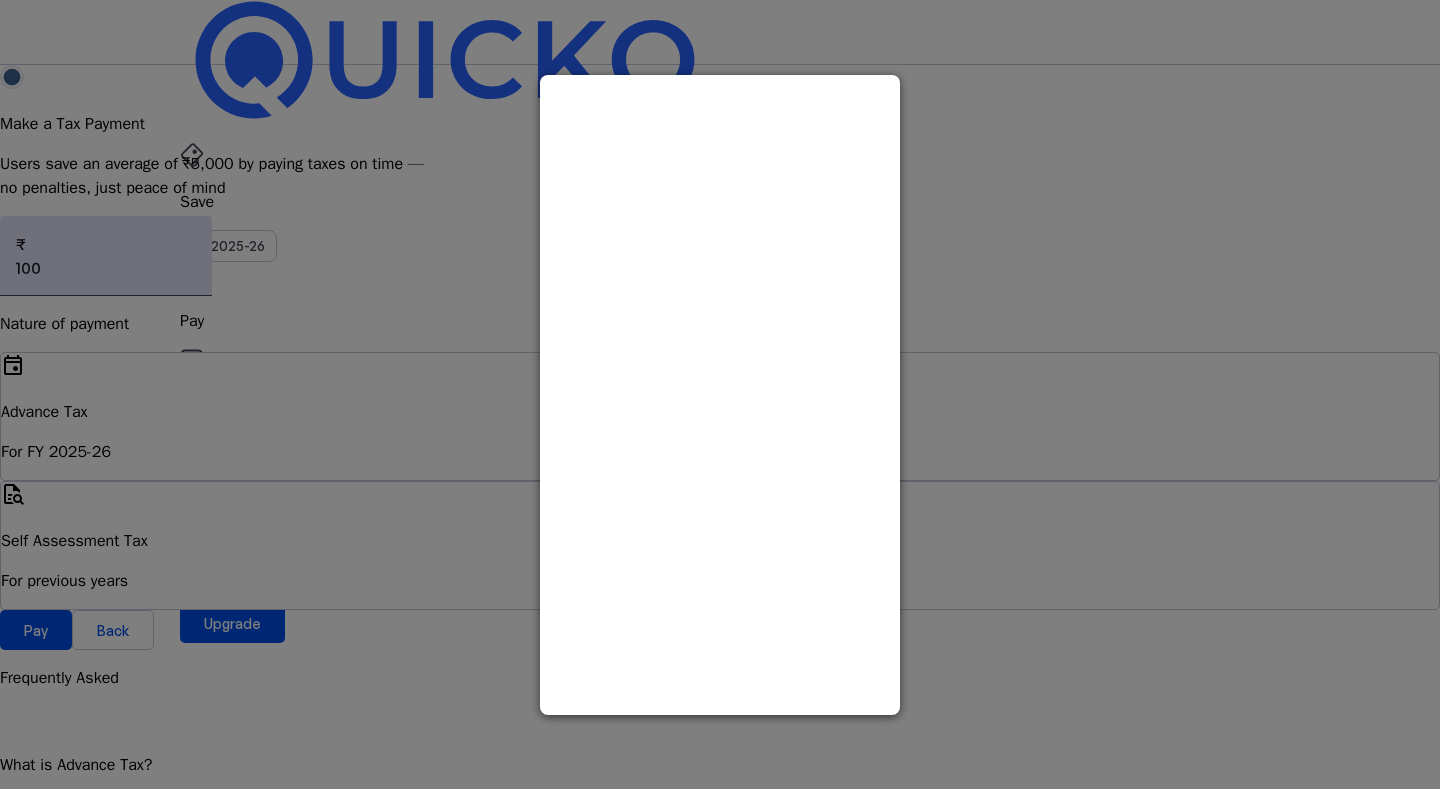 drag, startPoint x: 35, startPoint y: 2, endPoint x: 1228, endPoint y: 749, distance: 1407.5717 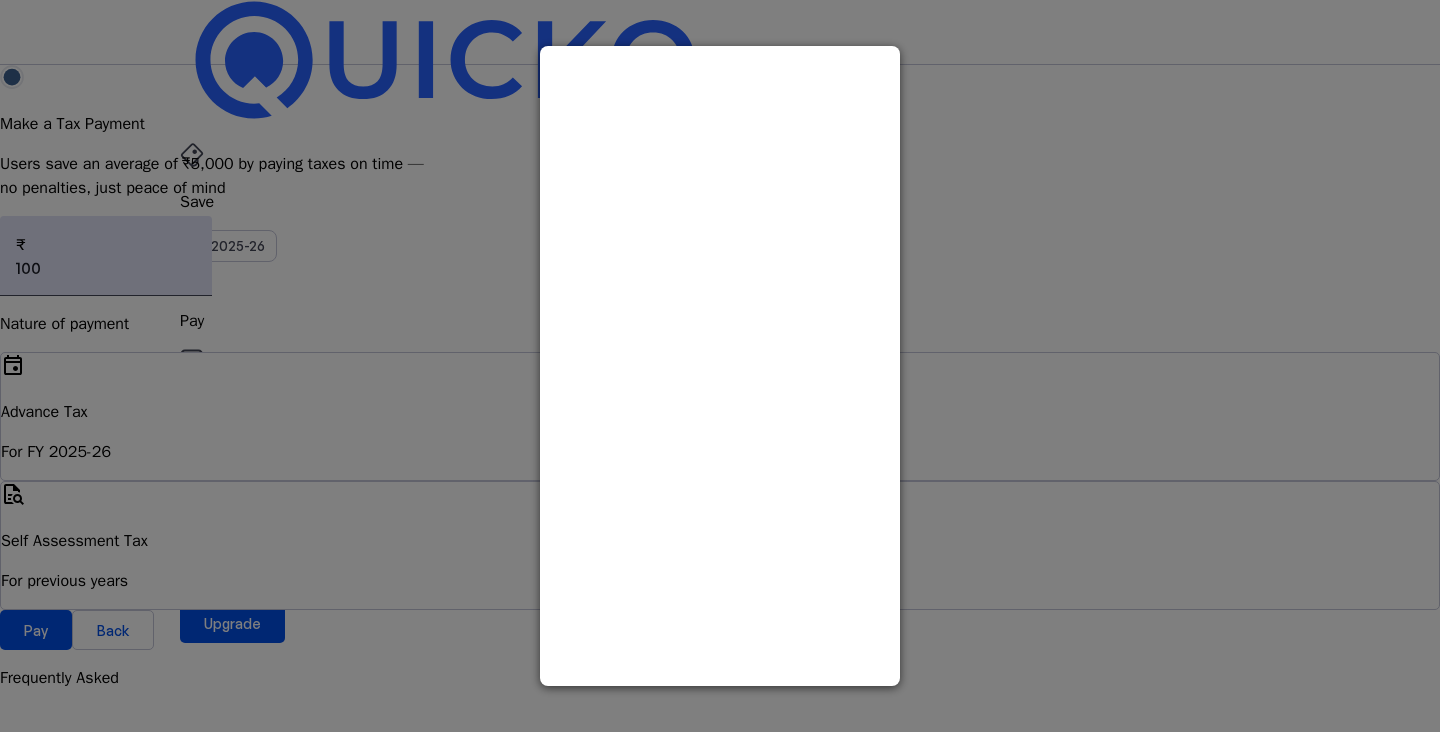 drag, startPoint x: 92, startPoint y: 12, endPoint x: 1214, endPoint y: 701, distance: 1316.6643 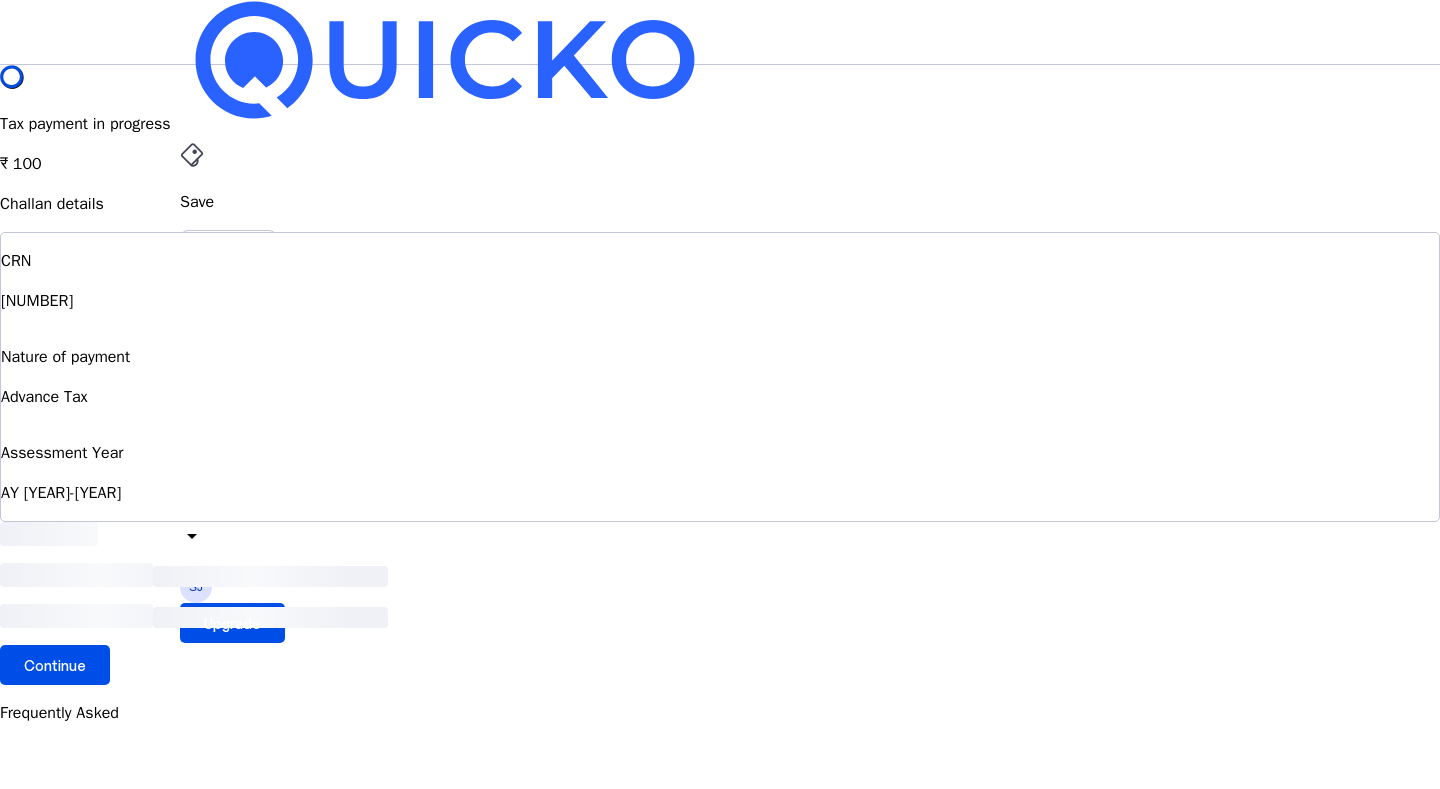 scroll, scrollTop: 1, scrollLeft: 0, axis: vertical 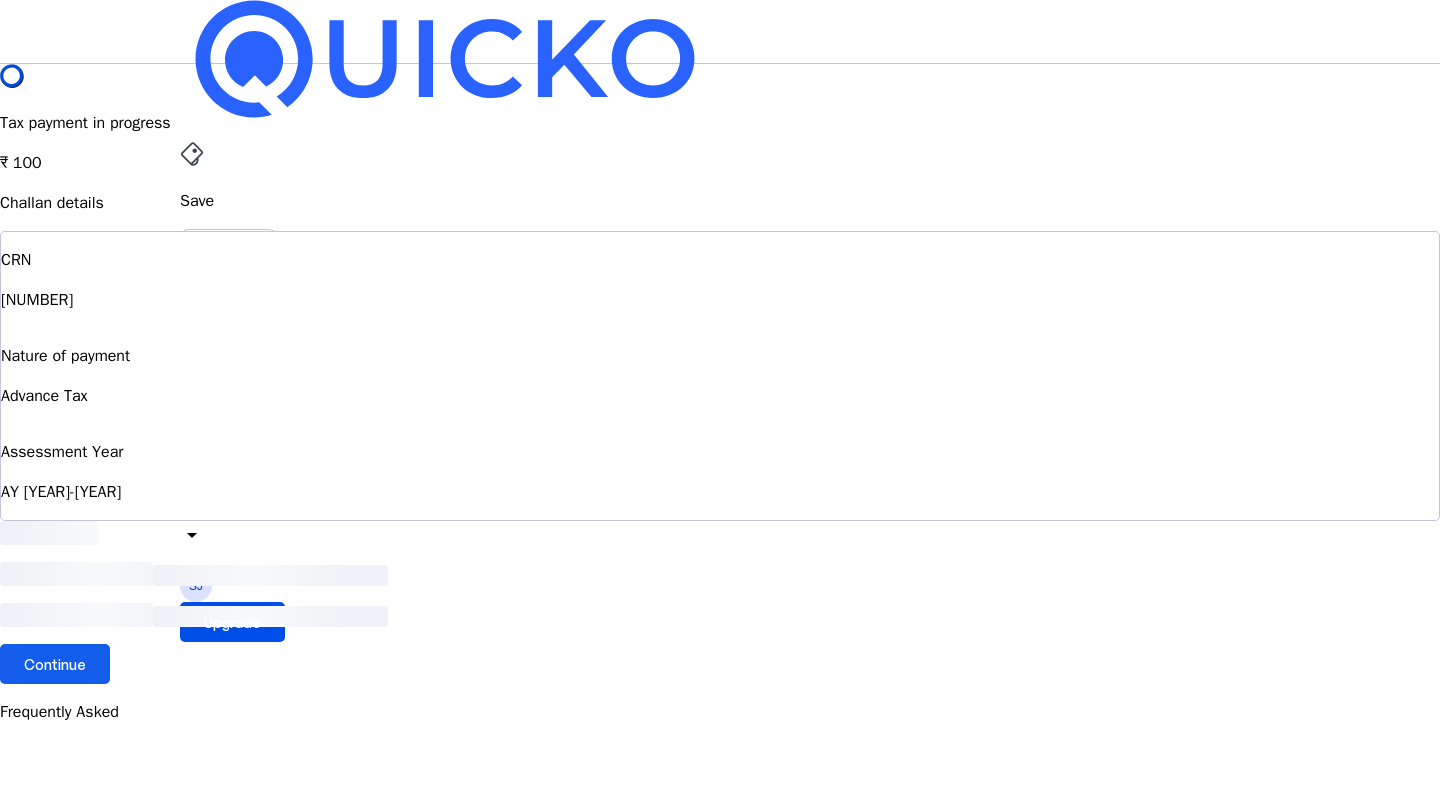 click at bounding box center [55, 664] 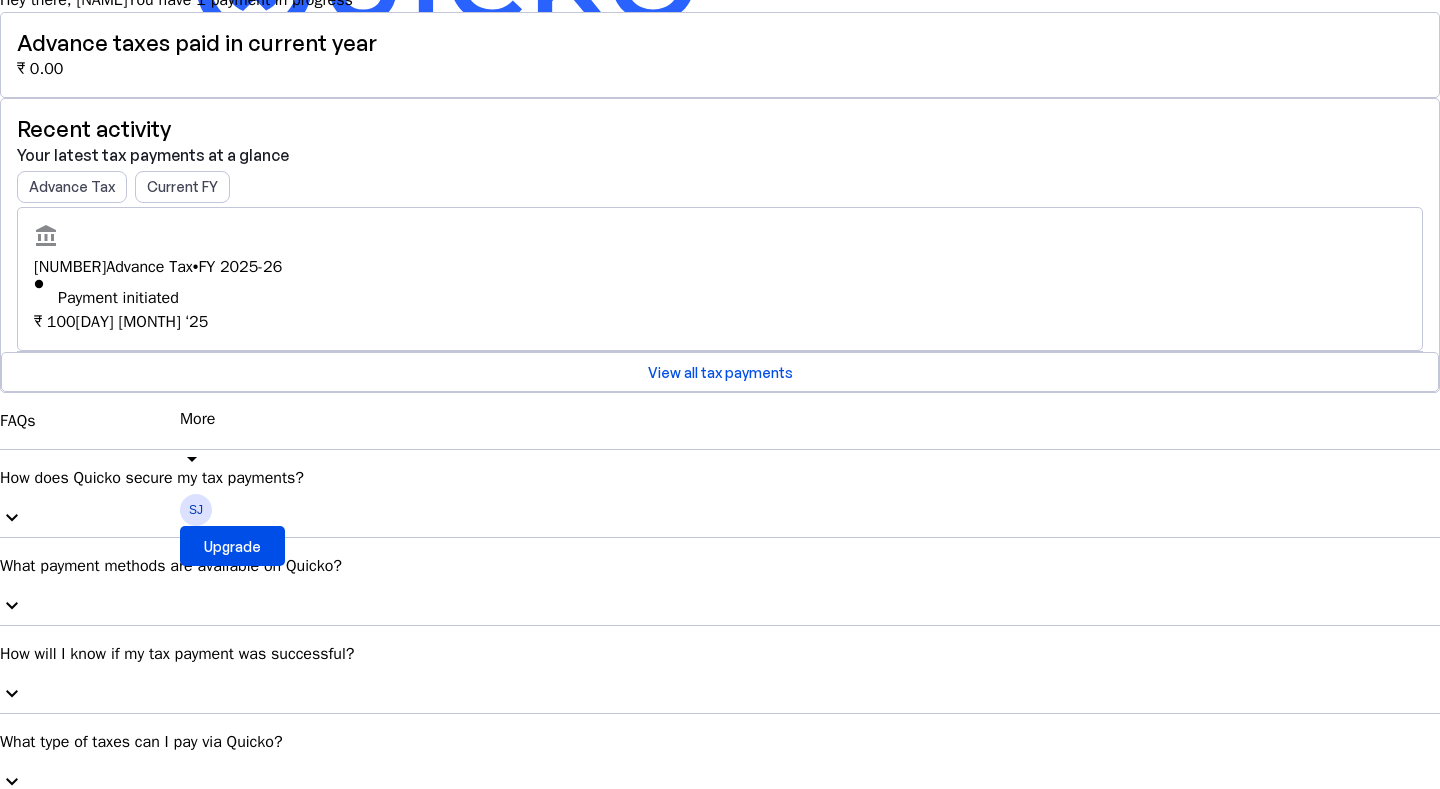 scroll, scrollTop: 100, scrollLeft: 0, axis: vertical 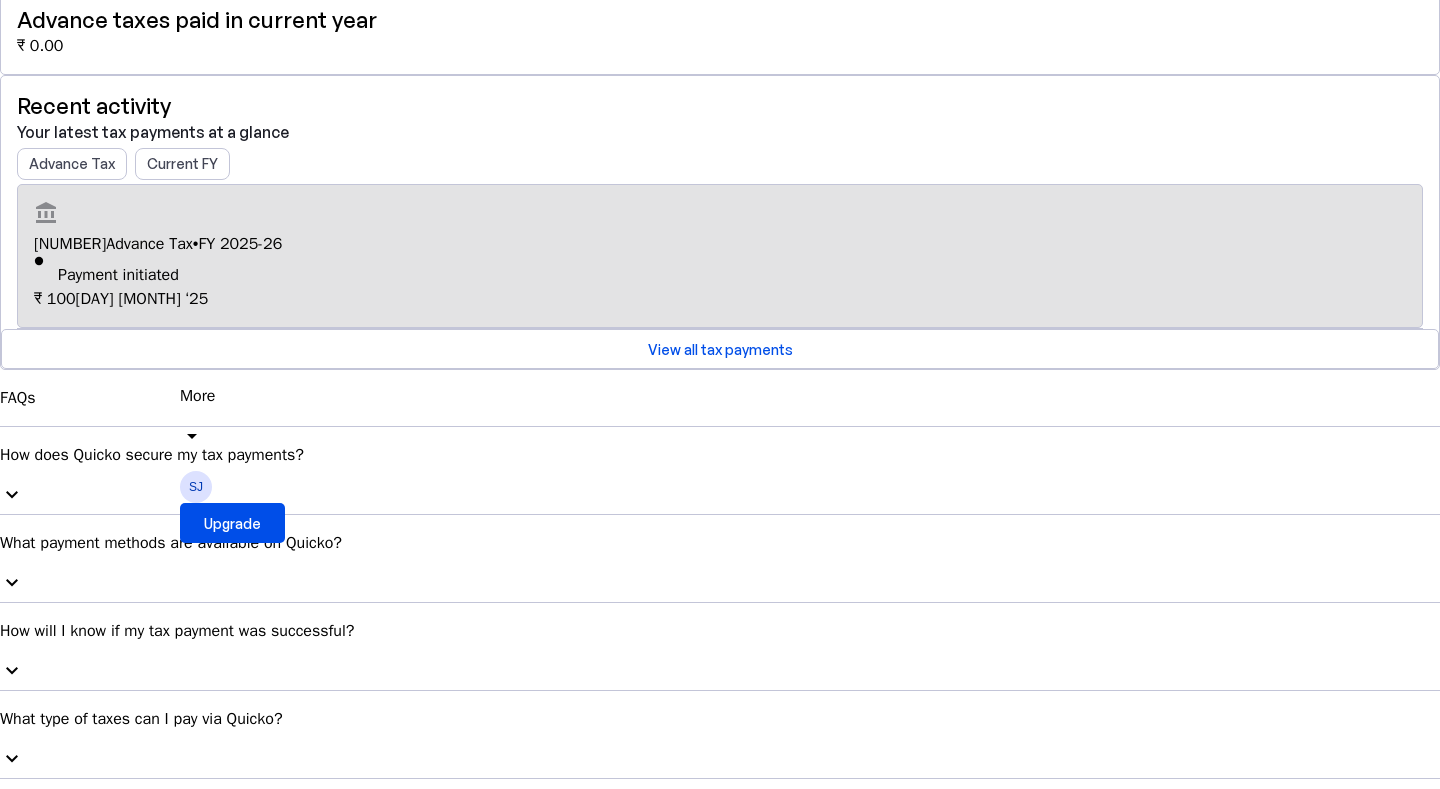 click on "Advance Tax" at bounding box center (149, 244) 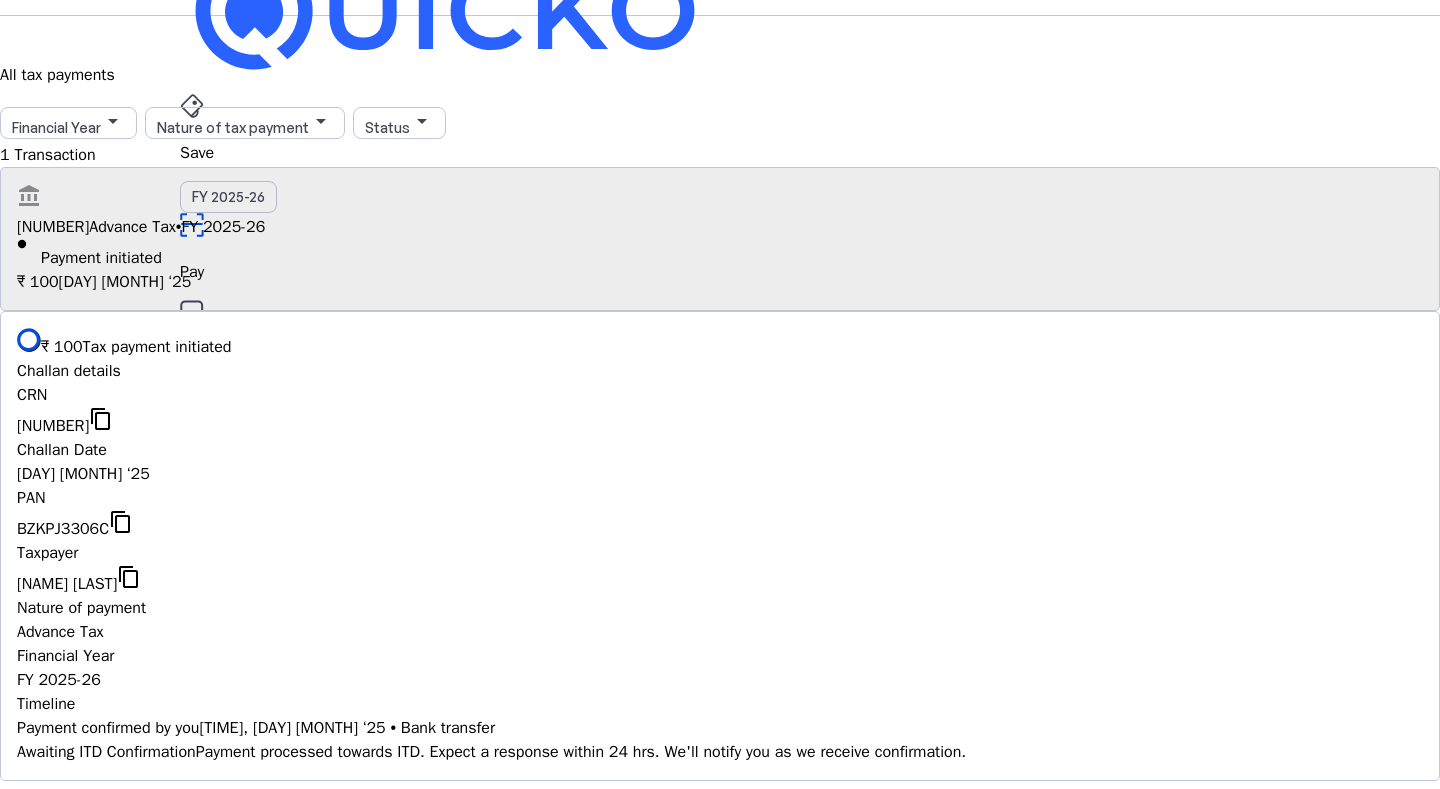 scroll, scrollTop: 0, scrollLeft: 0, axis: both 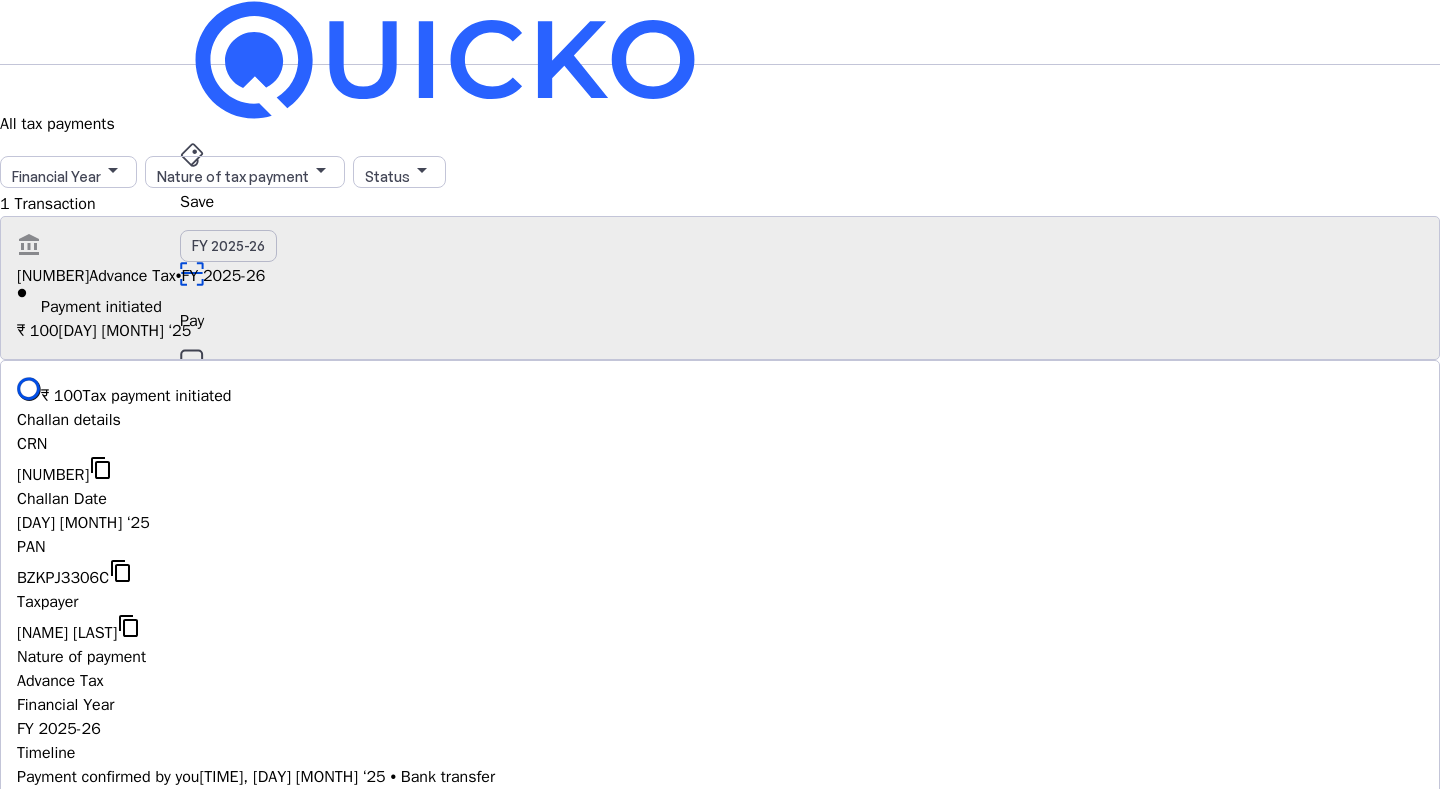 click at bounding box center [445, 60] 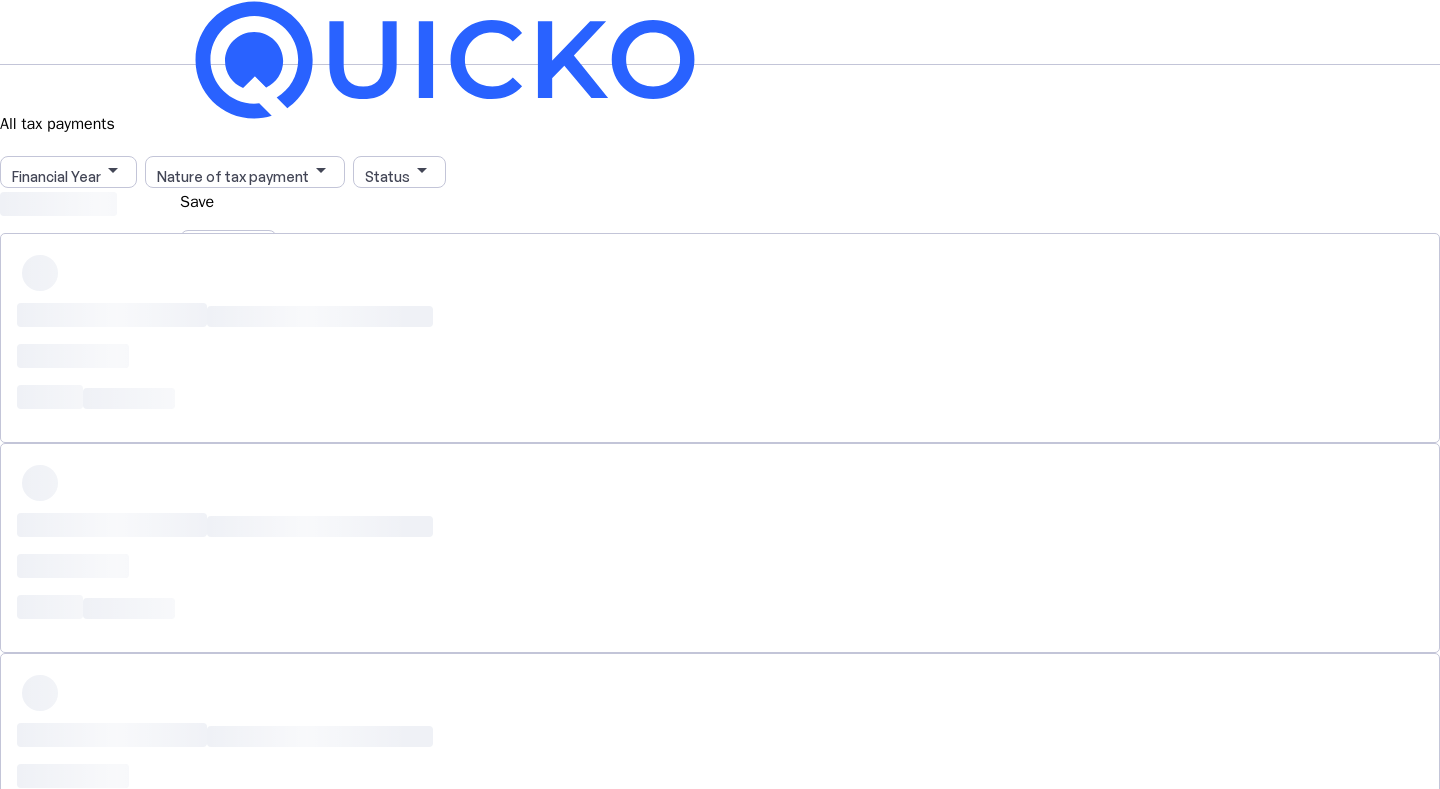 scroll, scrollTop: 0, scrollLeft: 0, axis: both 